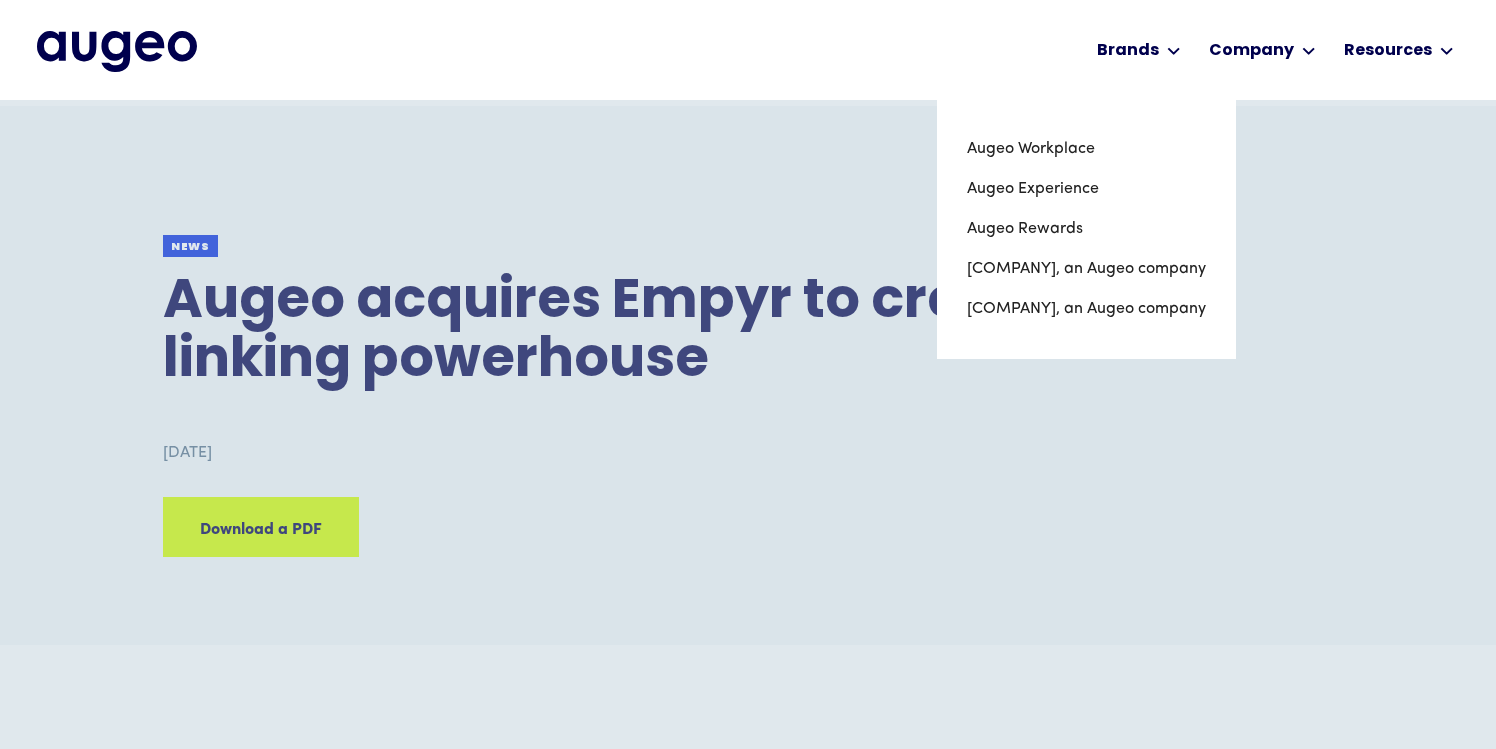 scroll, scrollTop: 0, scrollLeft: 0, axis: both 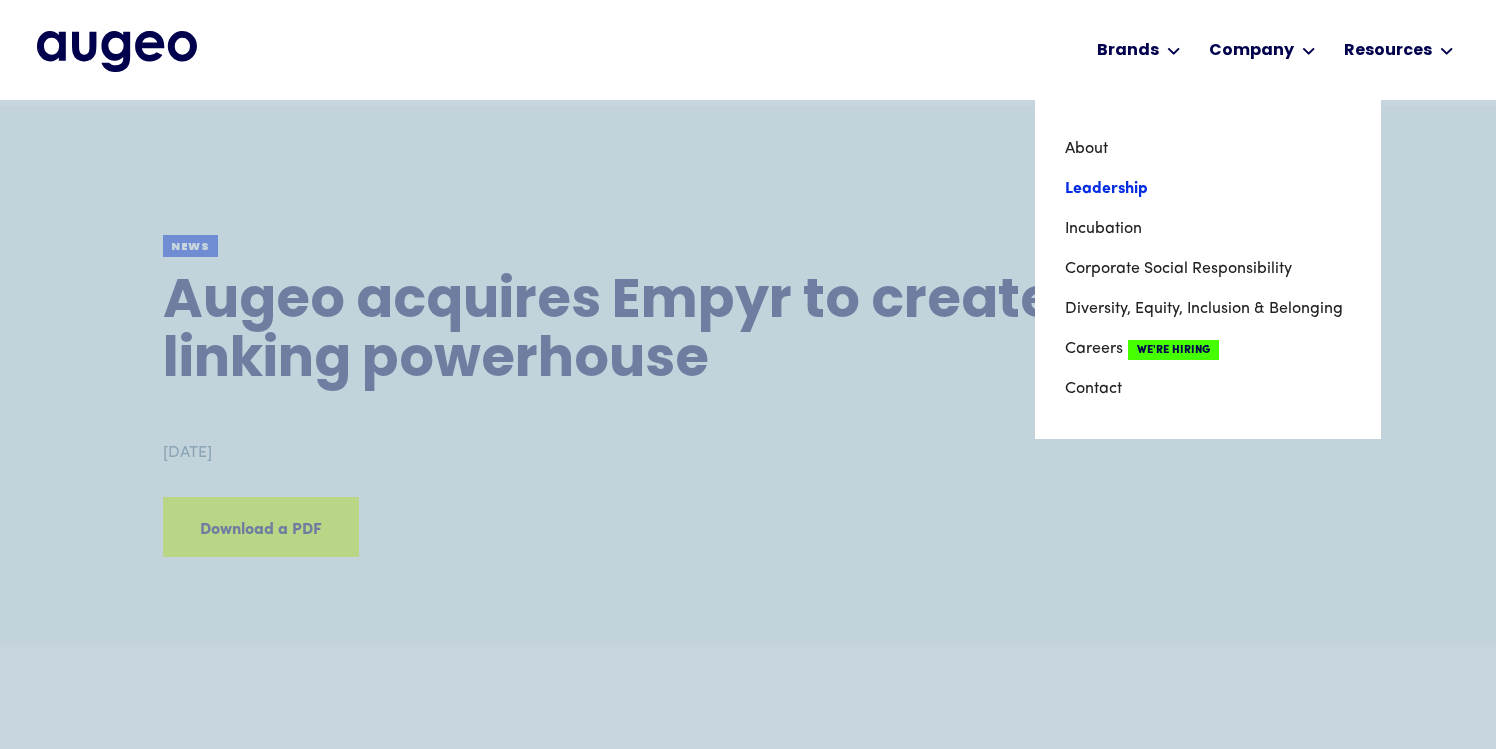 click on "Leadership" at bounding box center (1208, 189) 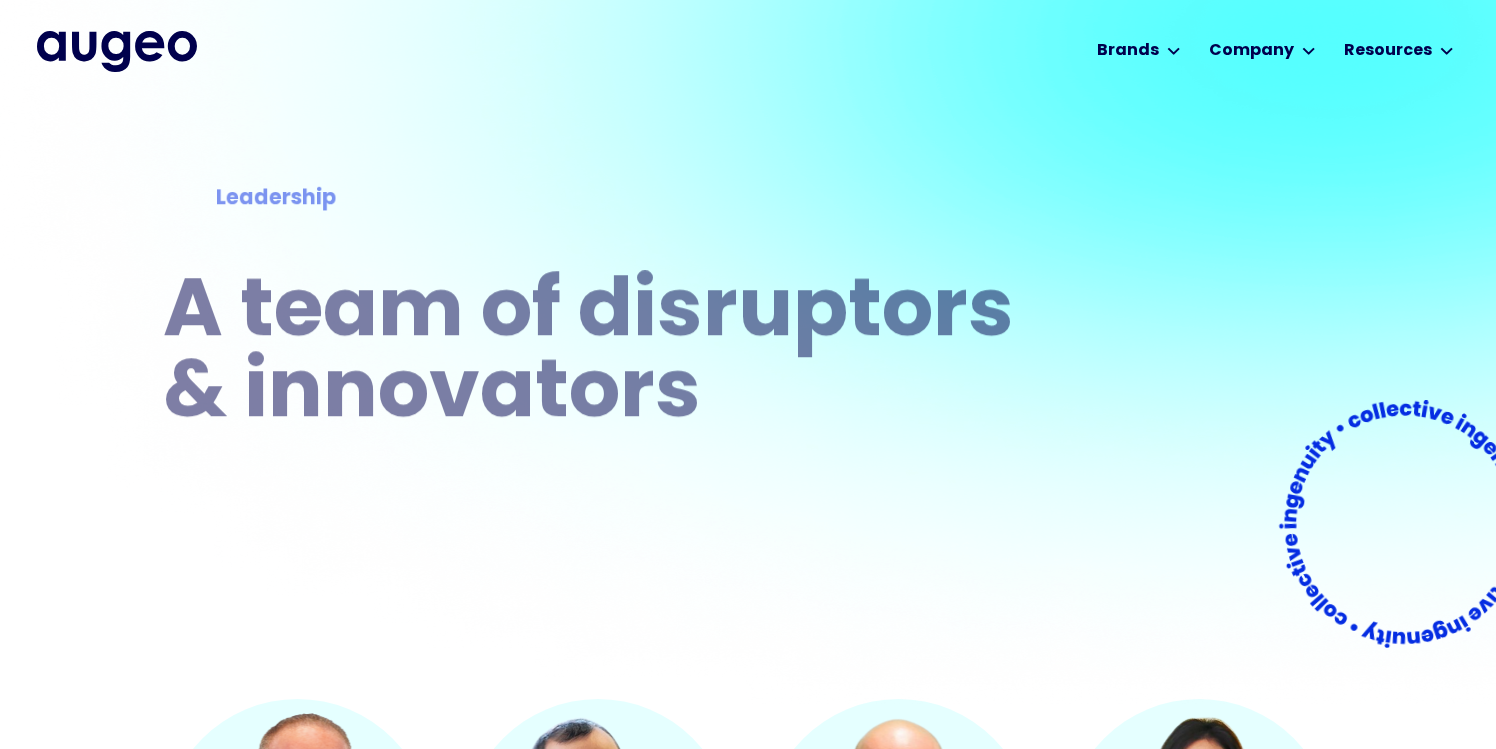 scroll, scrollTop: 0, scrollLeft: 0, axis: both 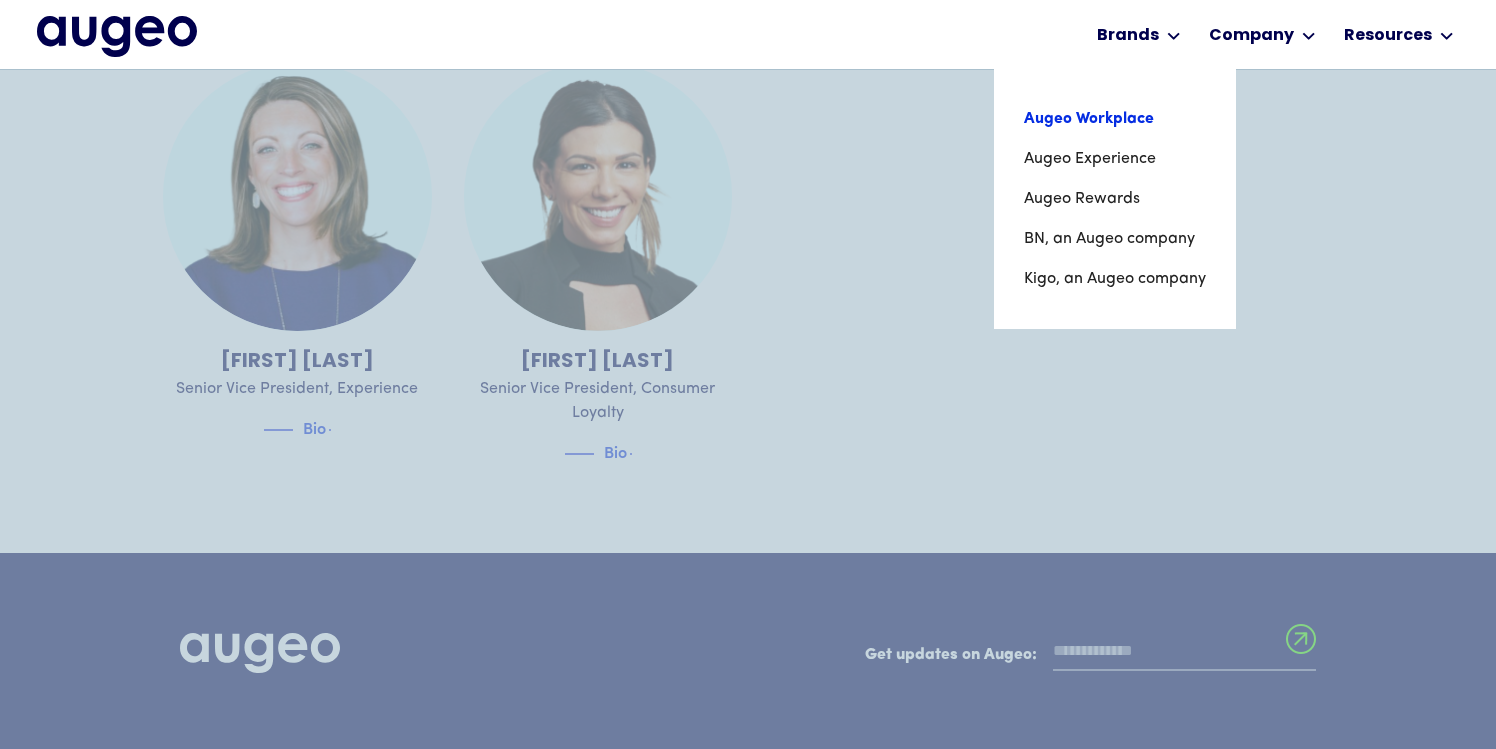 click on "Augeo Workplace" at bounding box center [1115, 119] 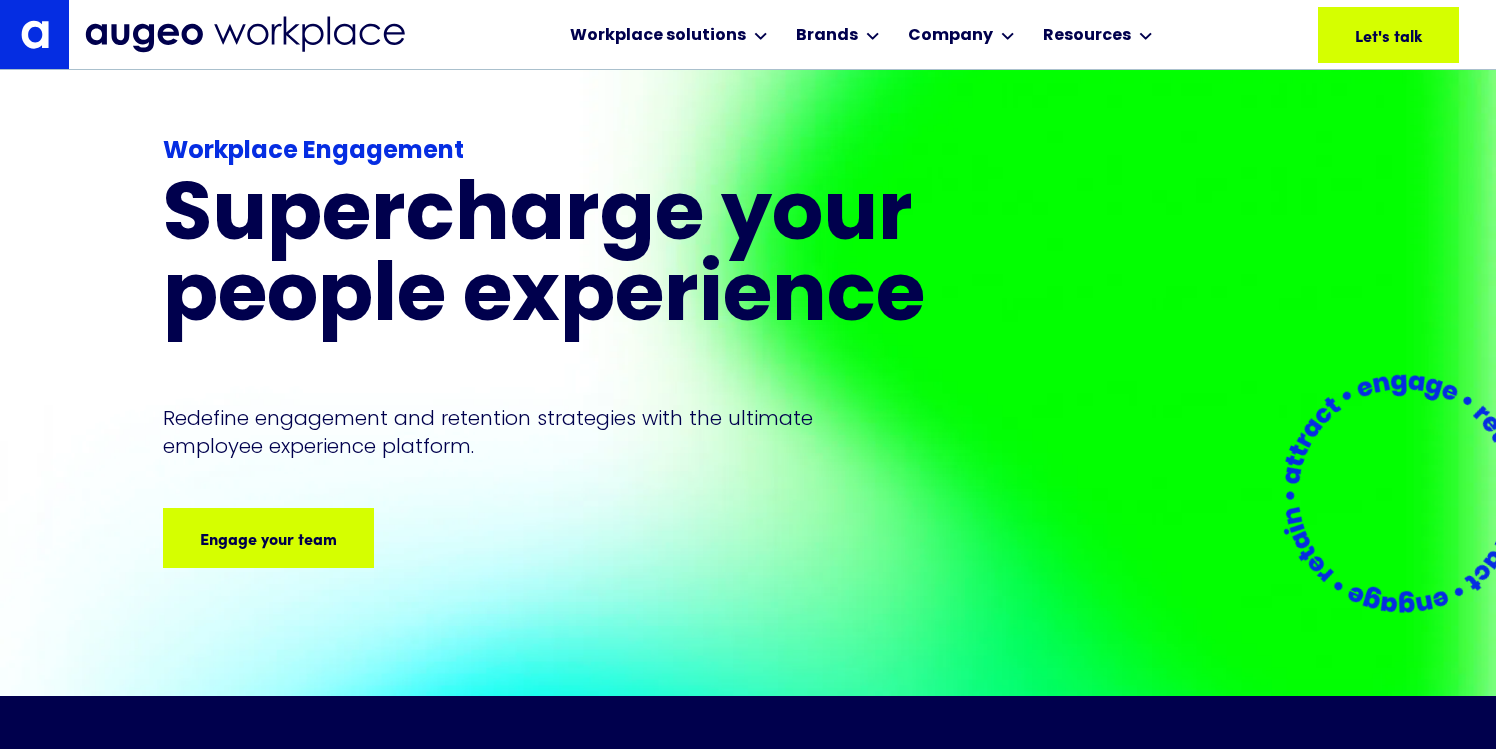 scroll, scrollTop: 593, scrollLeft: 0, axis: vertical 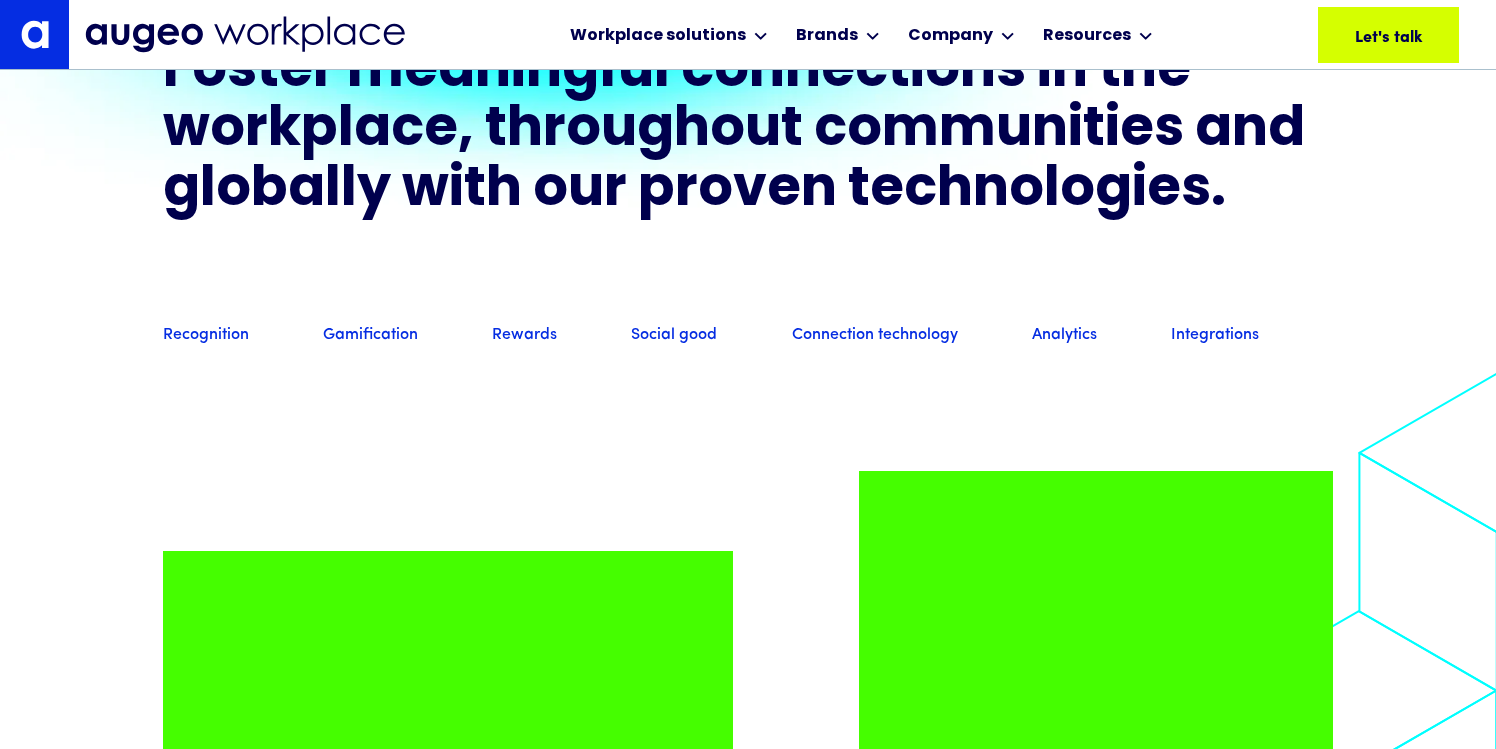 click on "Connection technology" at bounding box center [875, 336] 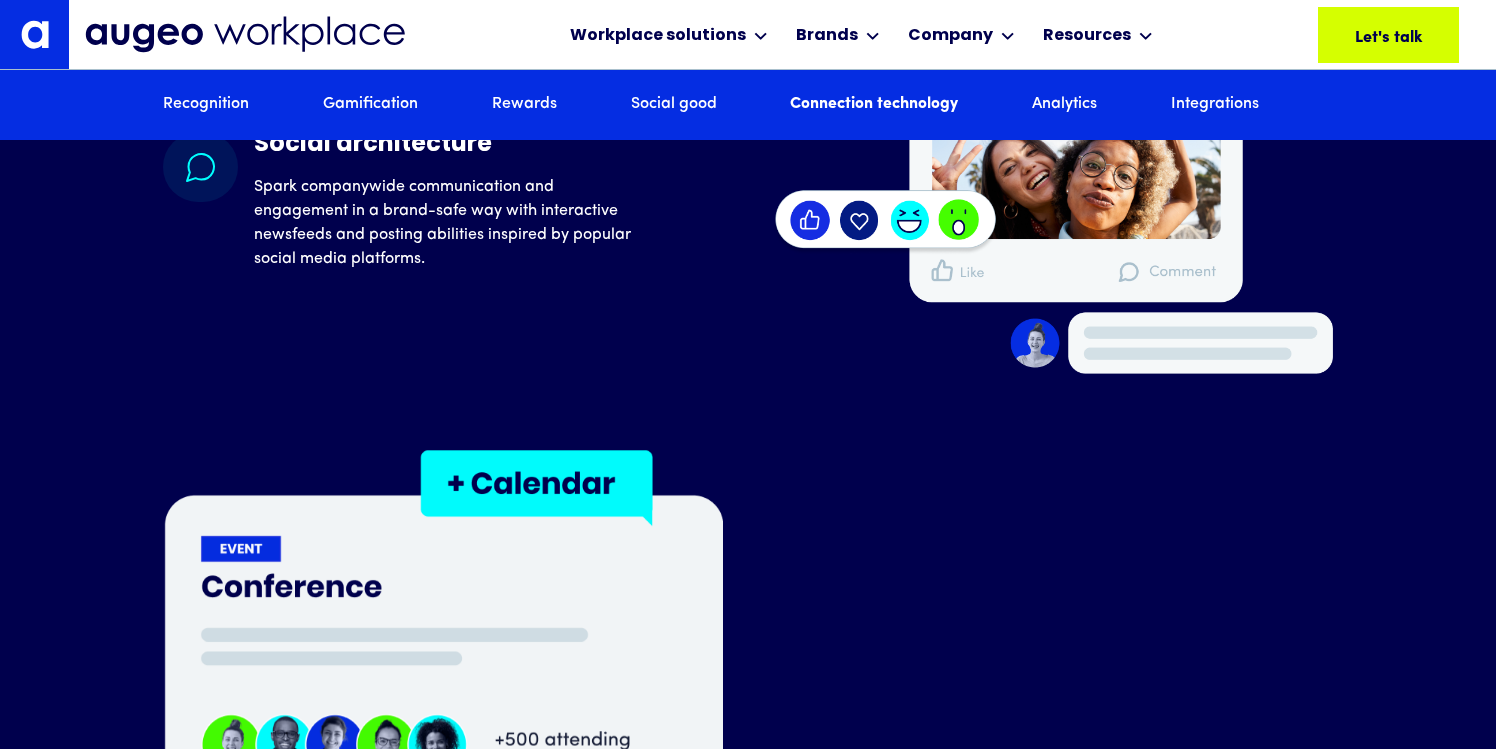 scroll, scrollTop: 8992, scrollLeft: 0, axis: vertical 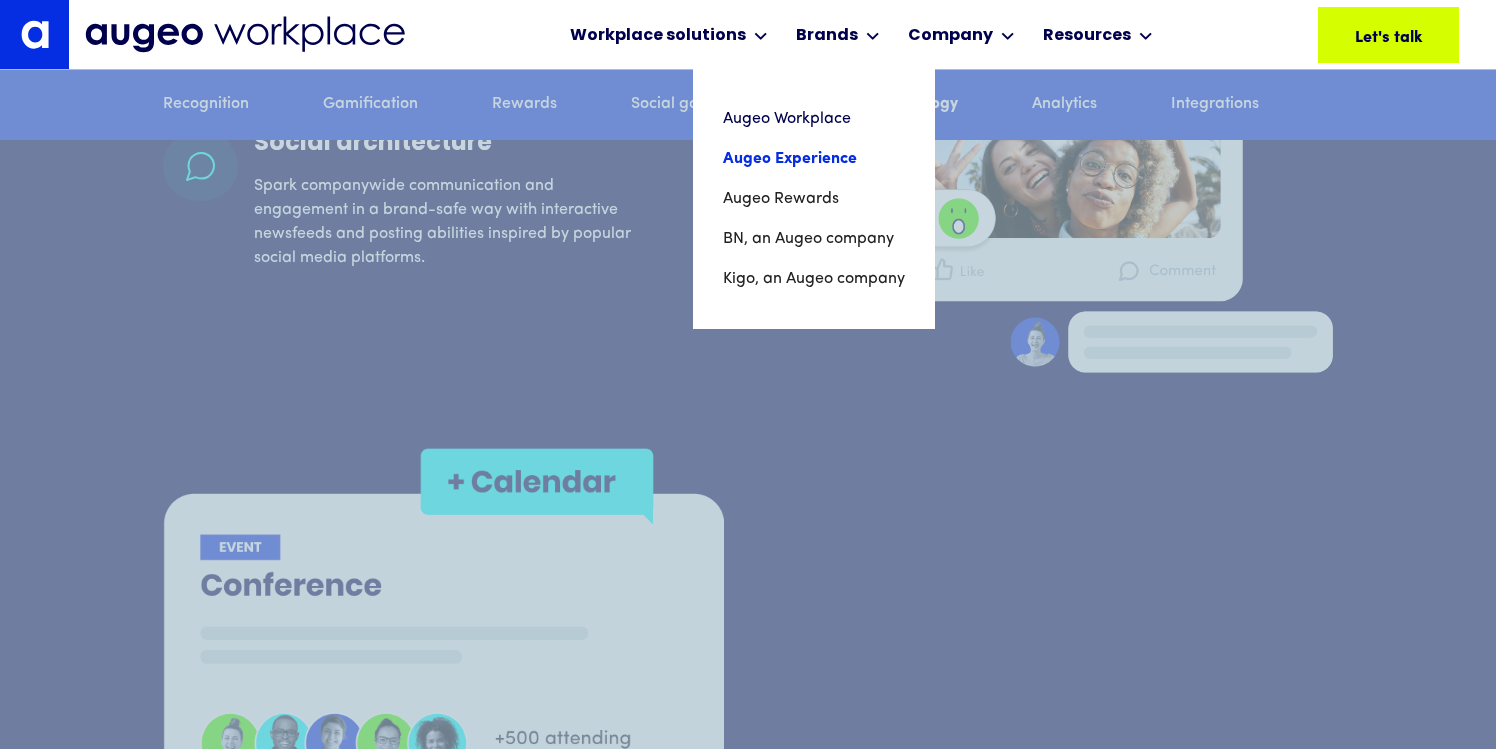 click on "Augeo Experience" at bounding box center [814, 159] 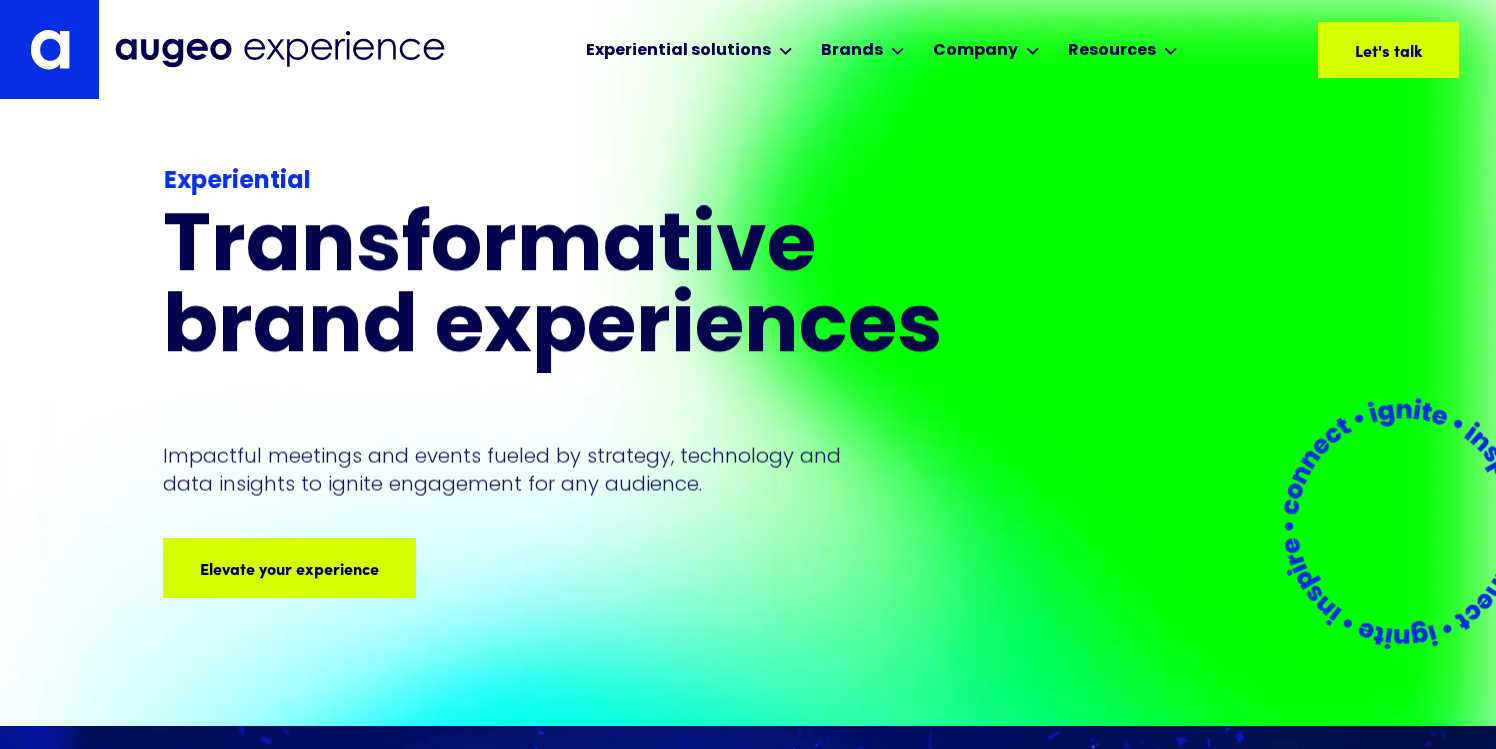 scroll, scrollTop: 0, scrollLeft: 0, axis: both 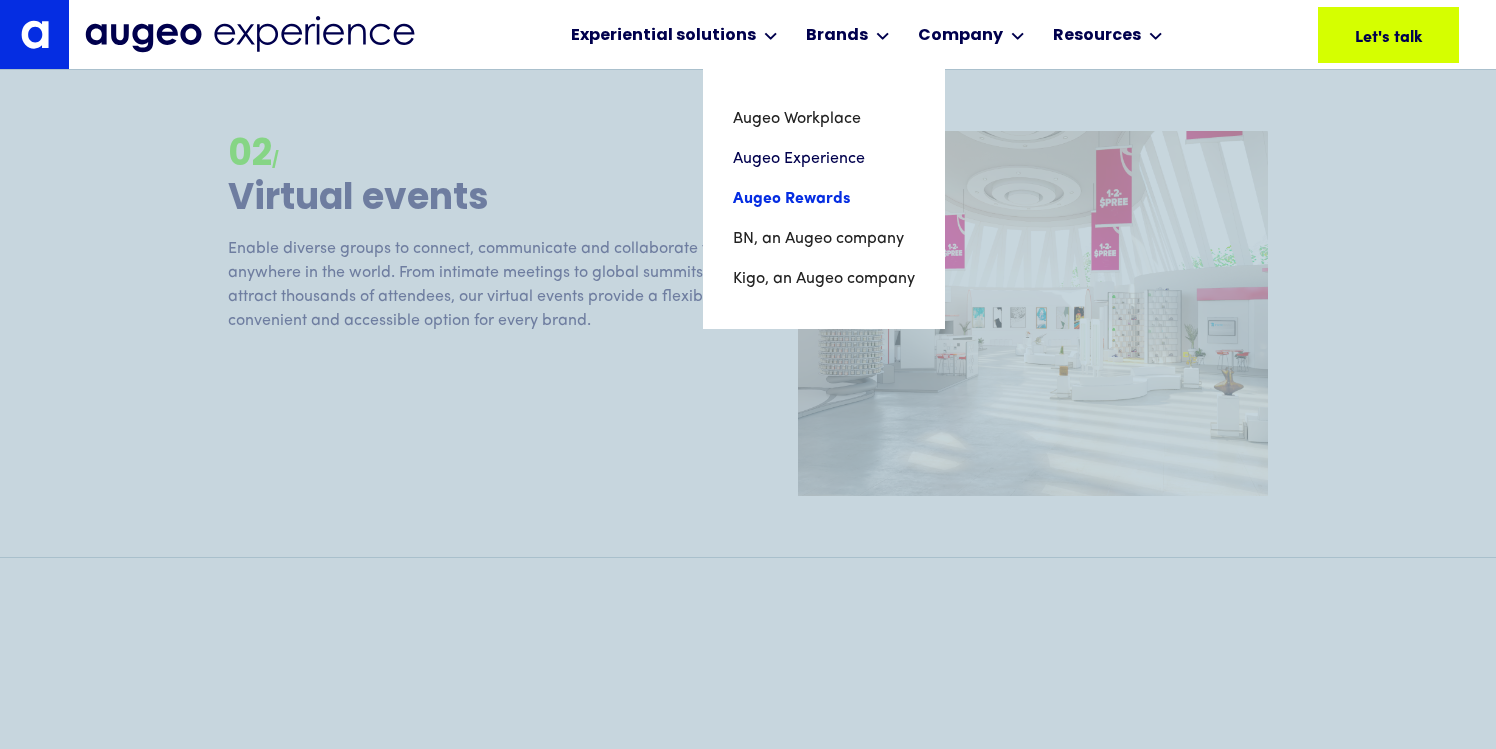 click on "Augeo Rewards" at bounding box center [824, 199] 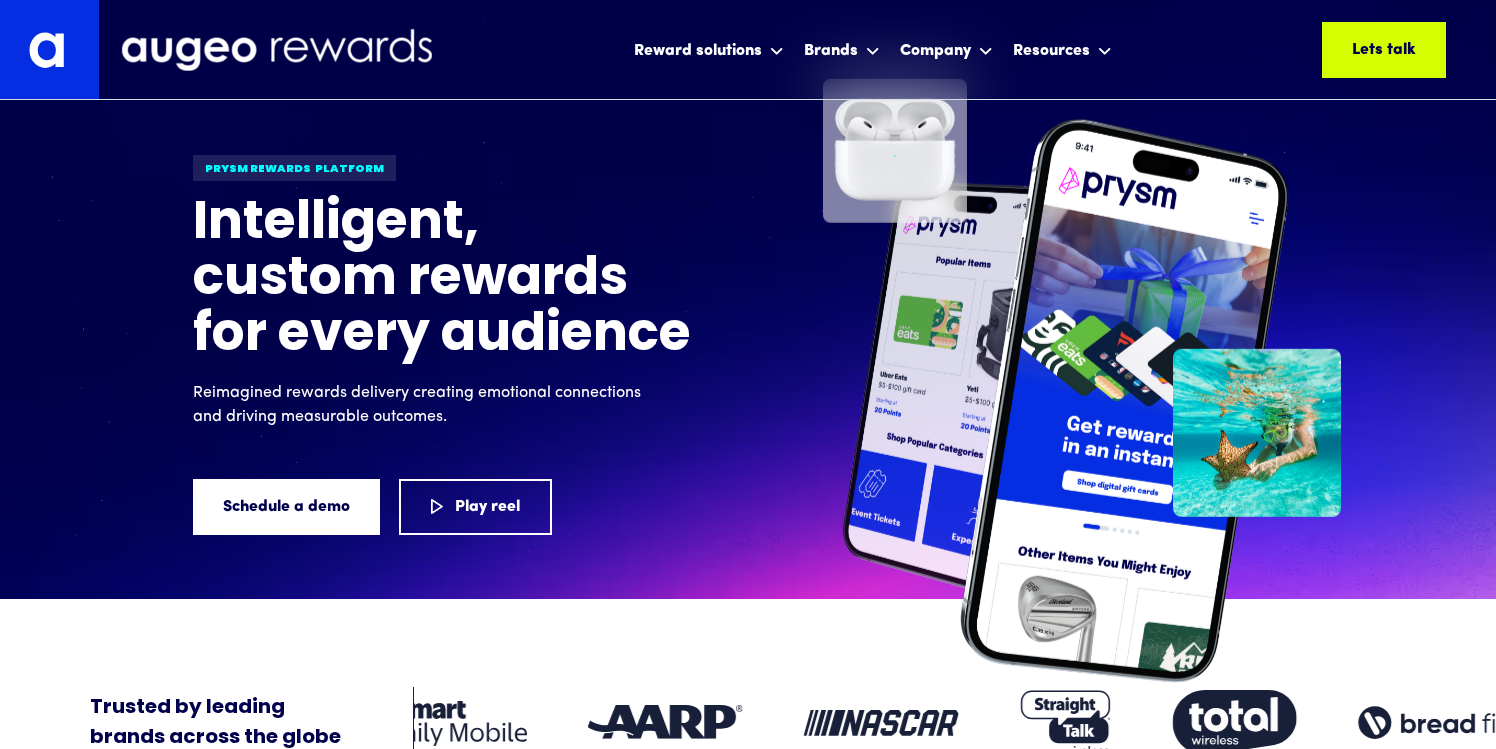 scroll, scrollTop: 294, scrollLeft: 0, axis: vertical 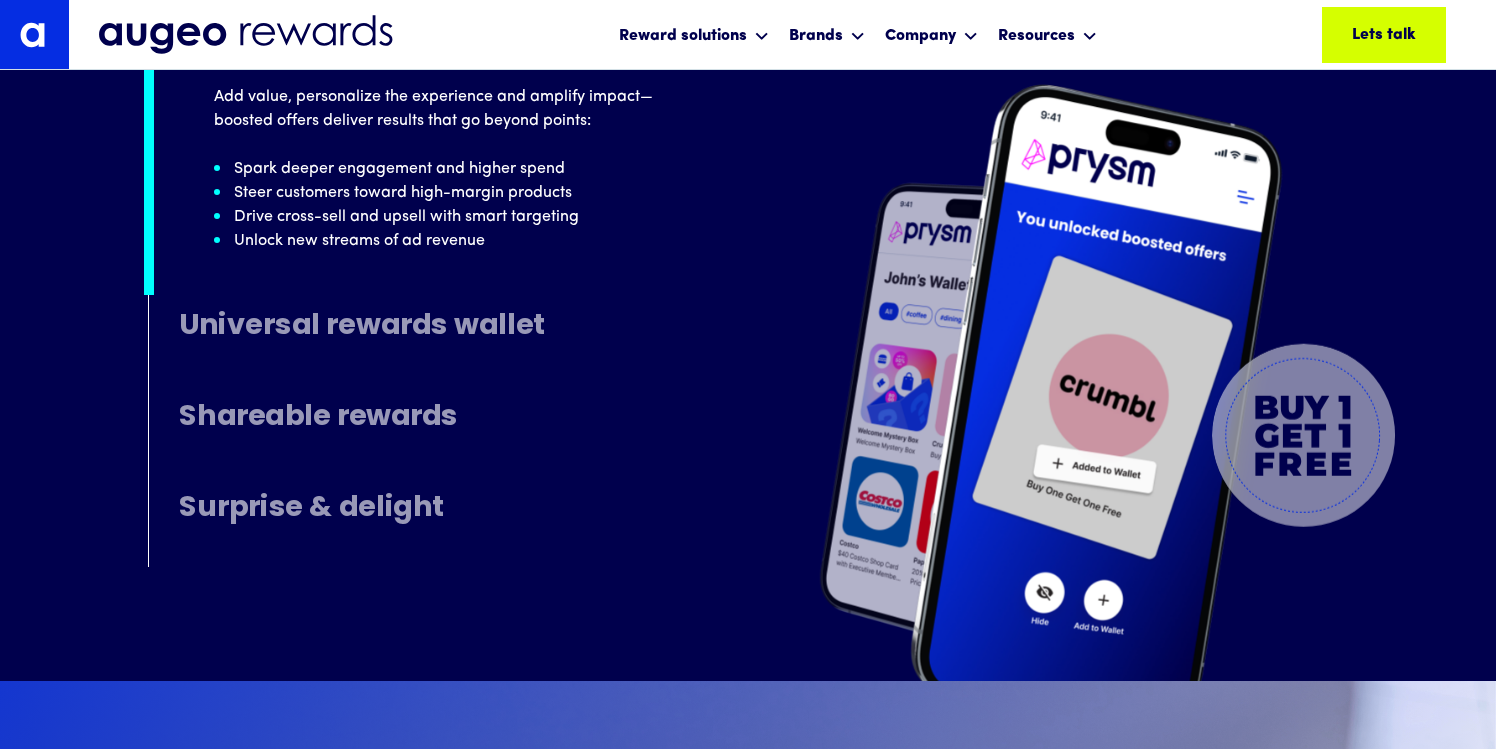 click on "Universal rewards wallet" at bounding box center [362, 328] 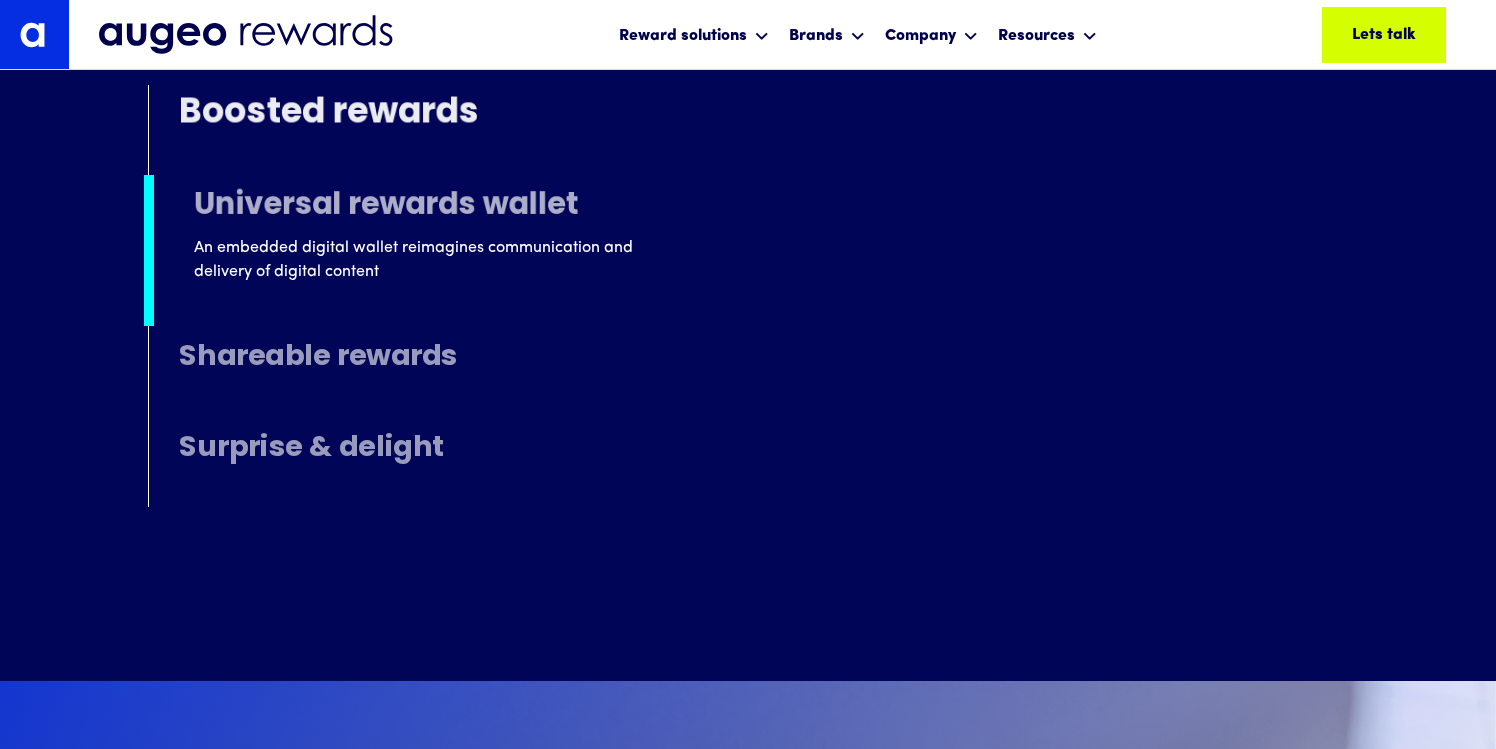 scroll, scrollTop: 10531, scrollLeft: 0, axis: vertical 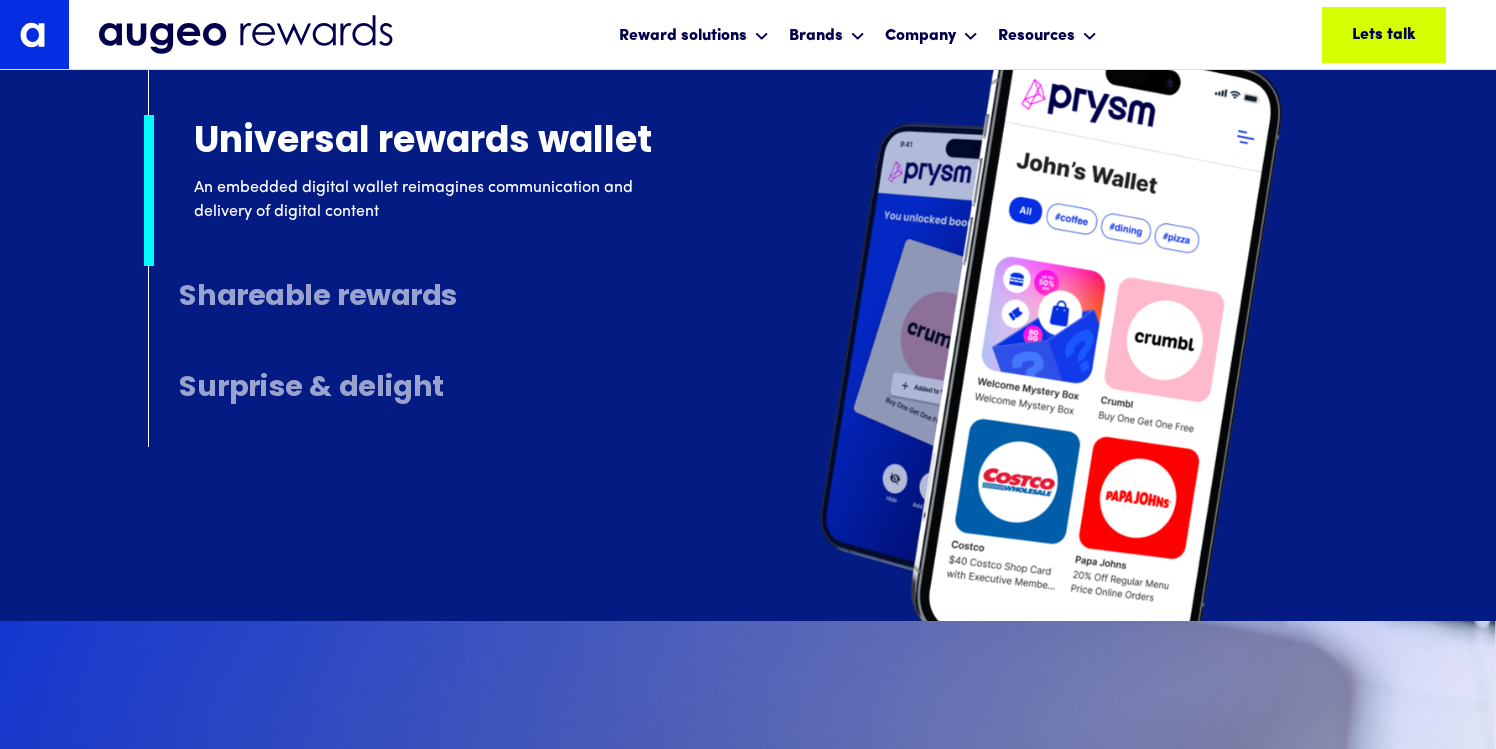 click on "Shareable rewards" at bounding box center [318, 299] 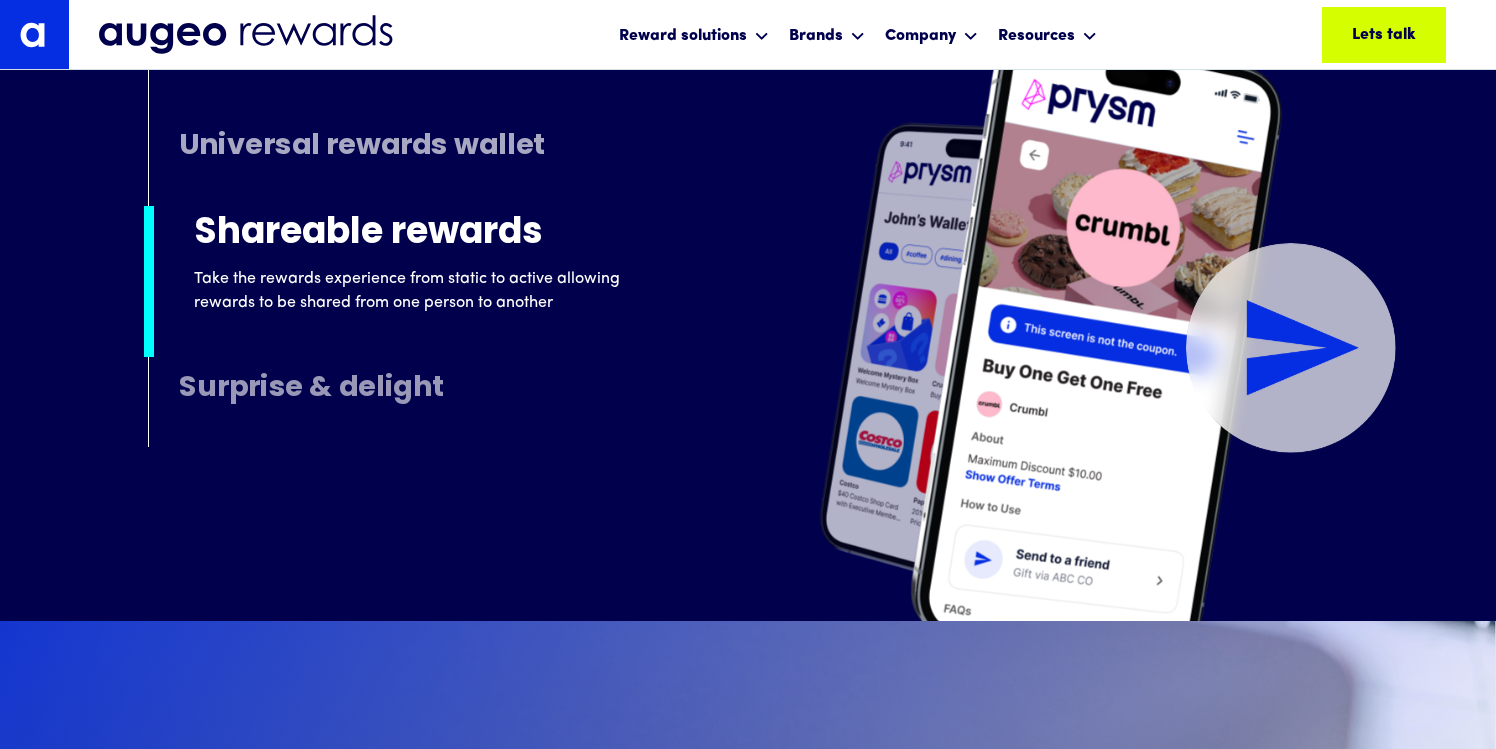 click on "Surprise & delight" at bounding box center [311, 390] 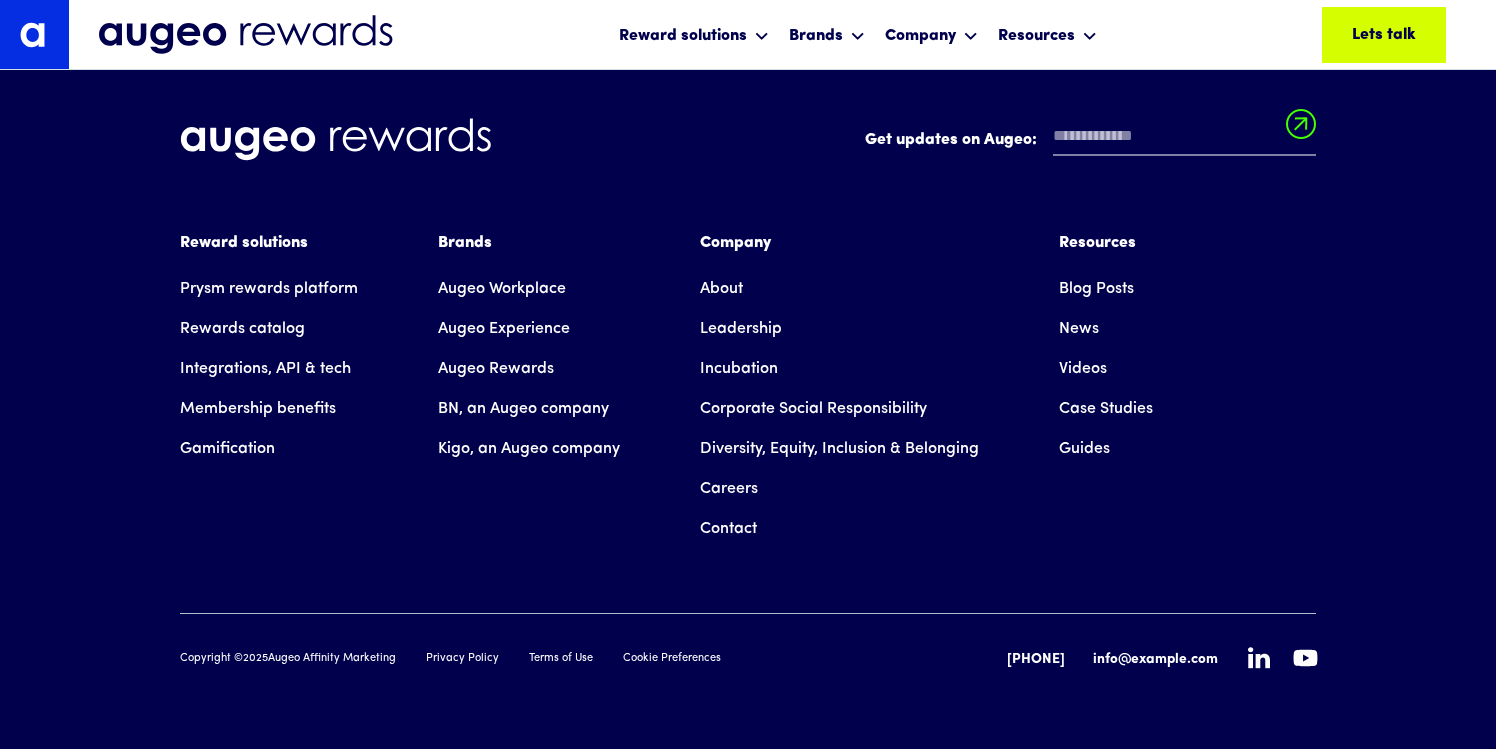 scroll, scrollTop: 13635, scrollLeft: 0, axis: vertical 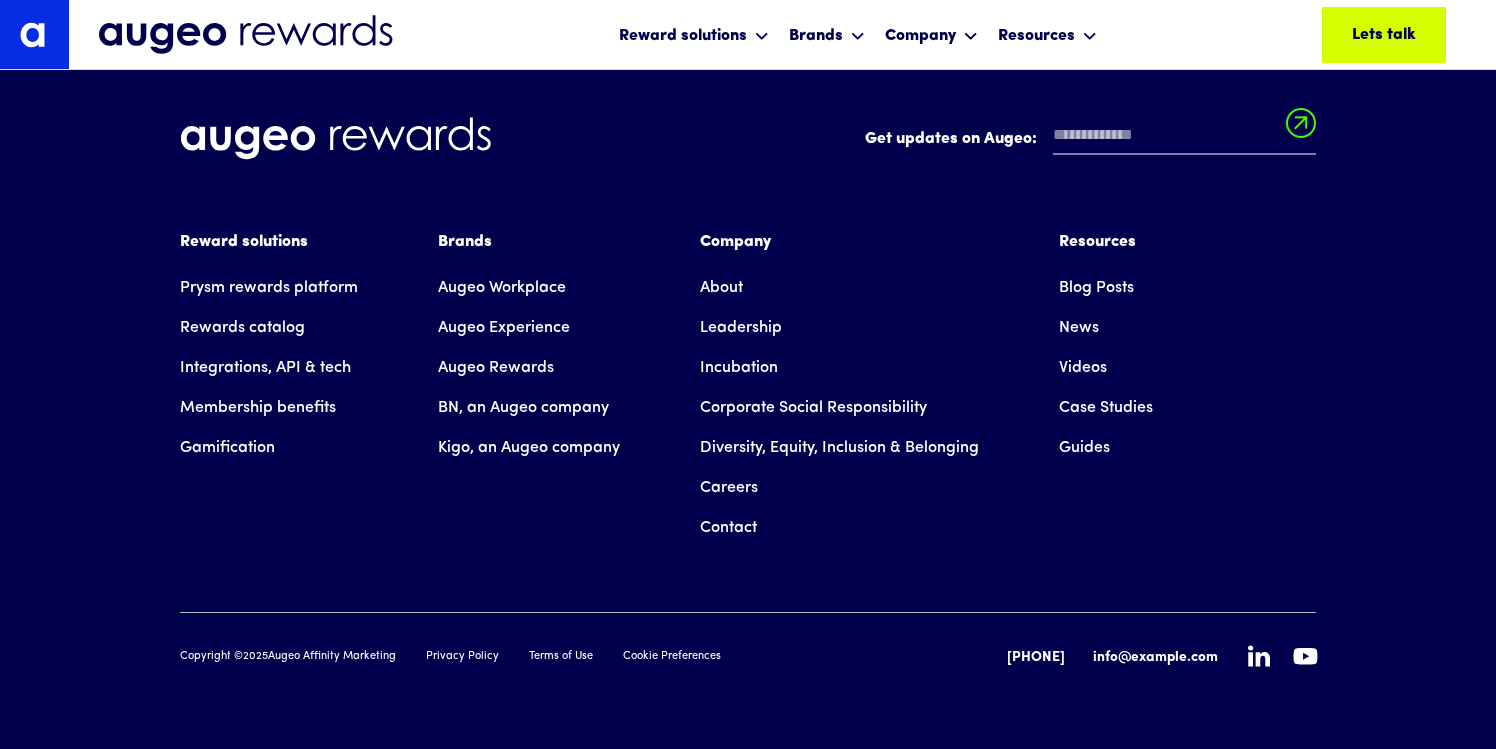 click on "News" at bounding box center [1079, 328] 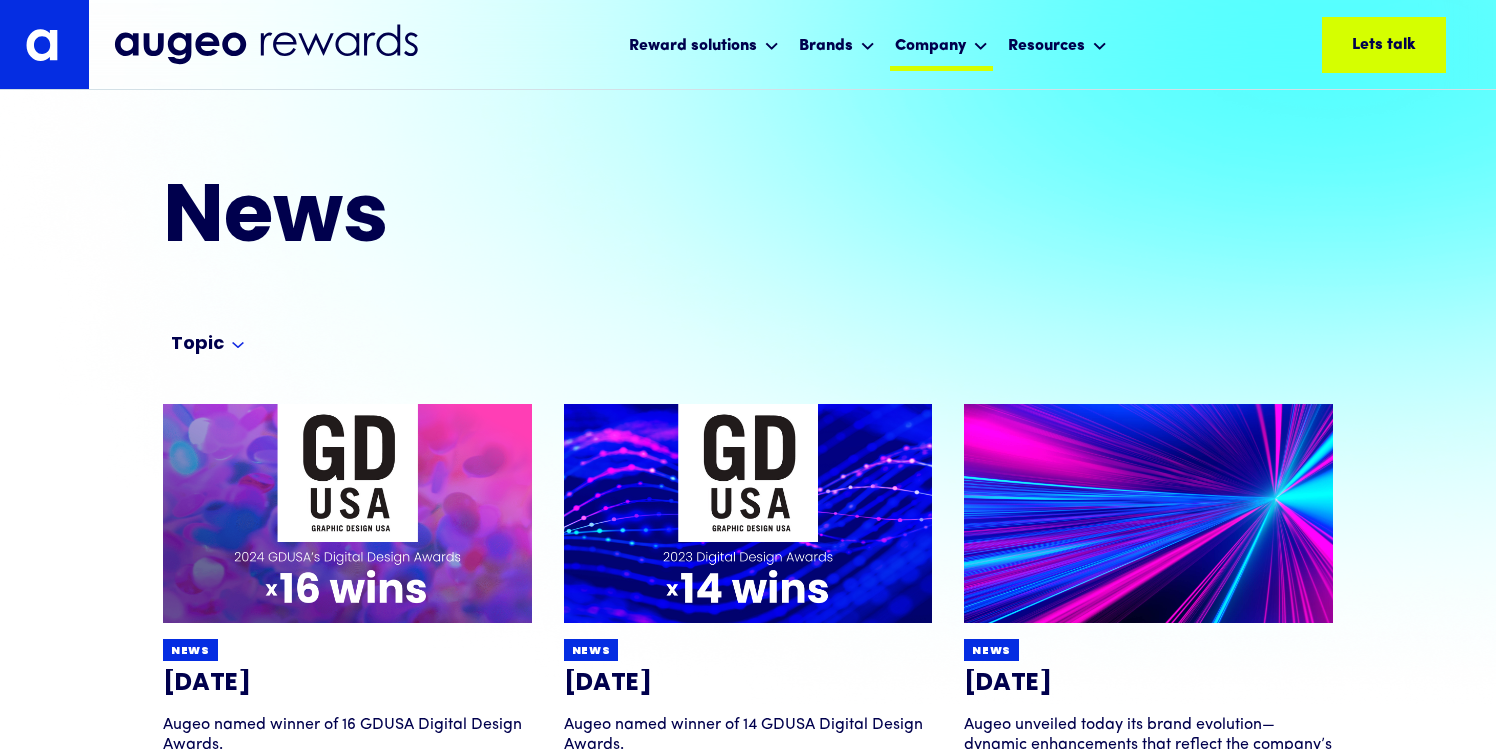 scroll, scrollTop: 0, scrollLeft: 0, axis: both 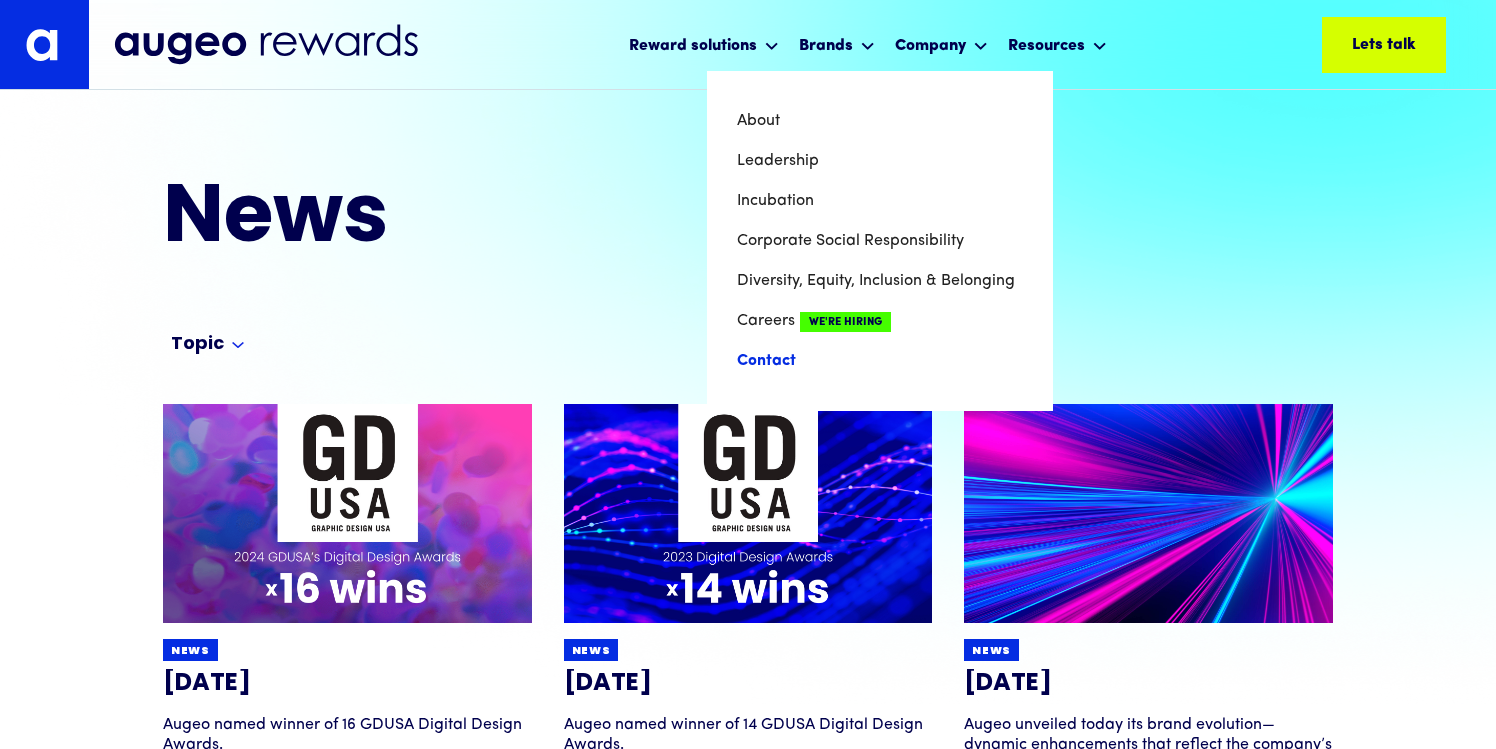 click on "Contact" at bounding box center (880, 361) 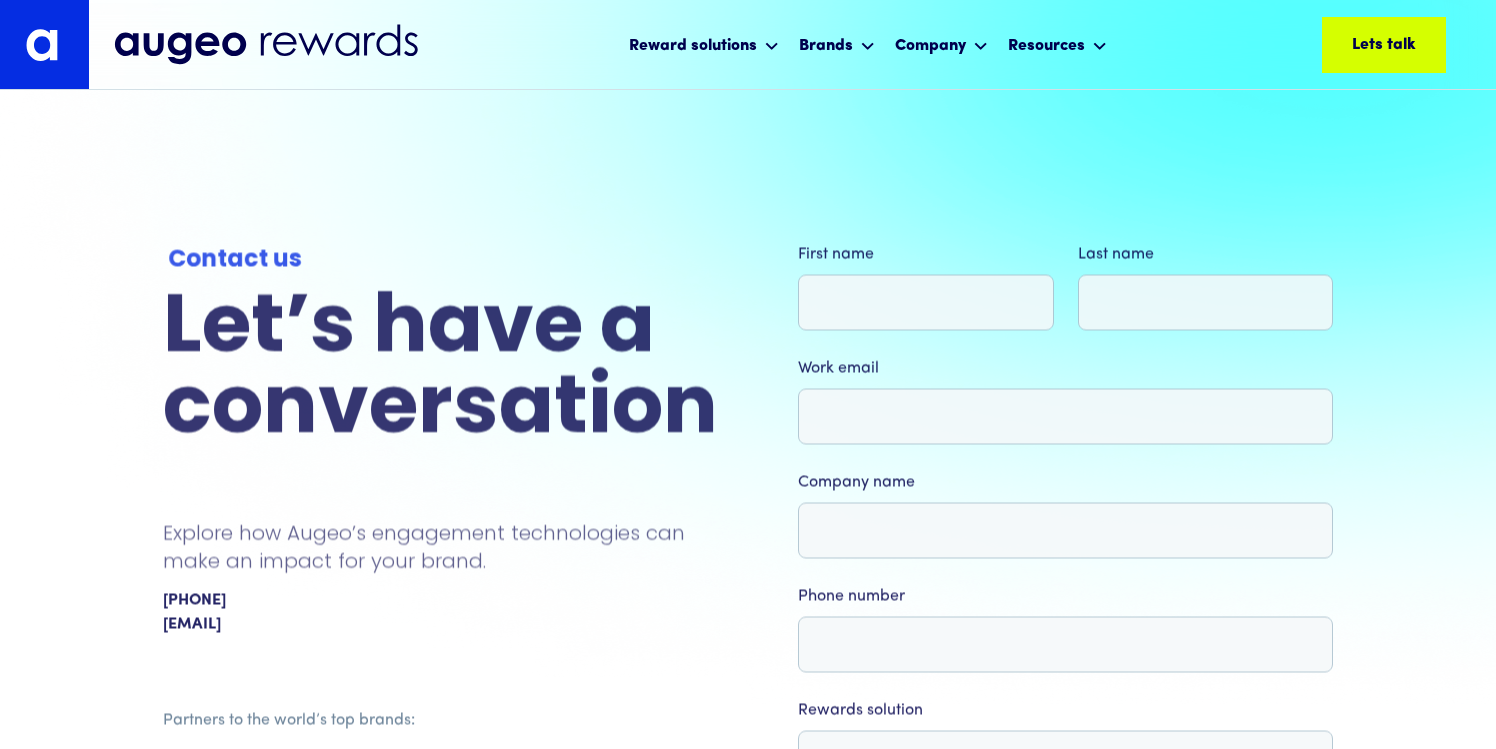 scroll, scrollTop: 0, scrollLeft: 0, axis: both 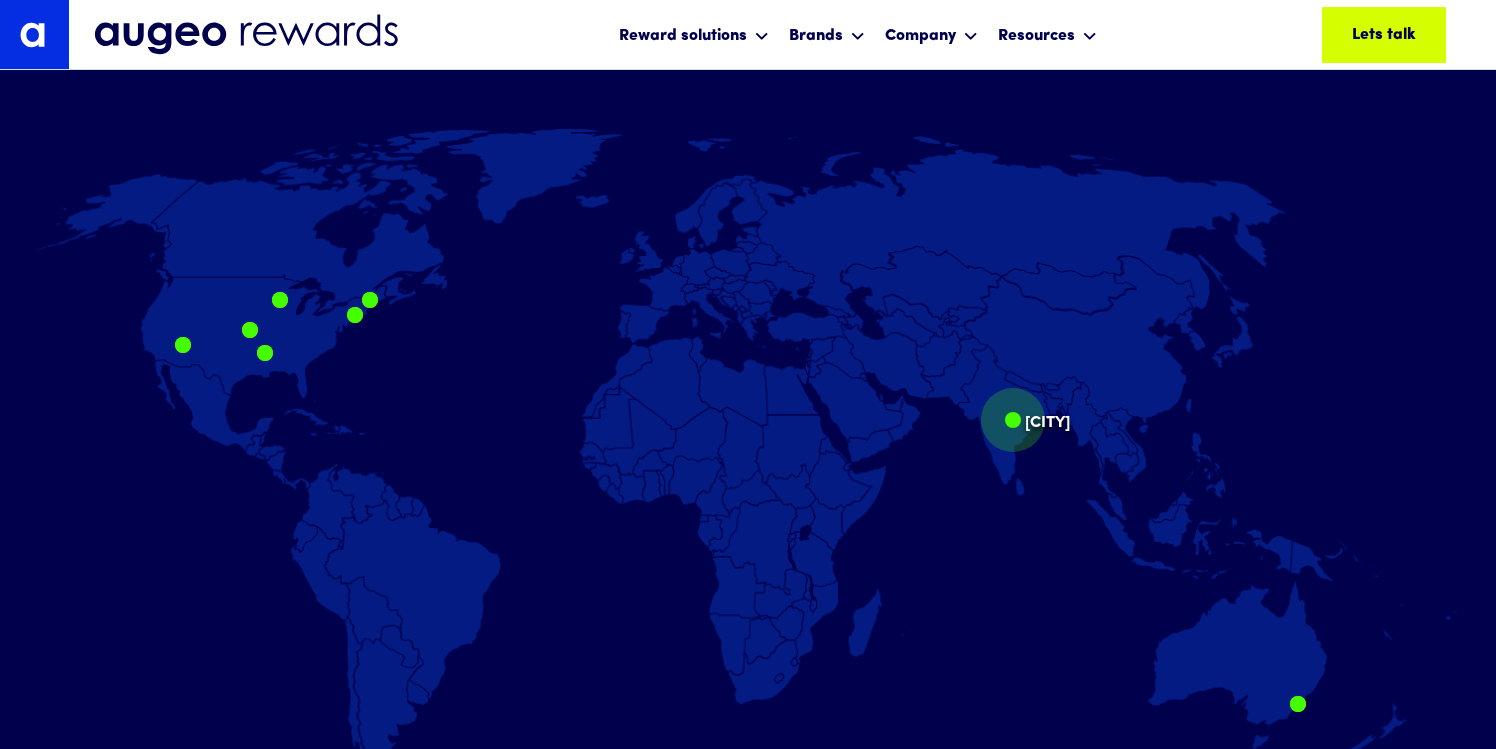 click at bounding box center [1013, 420] 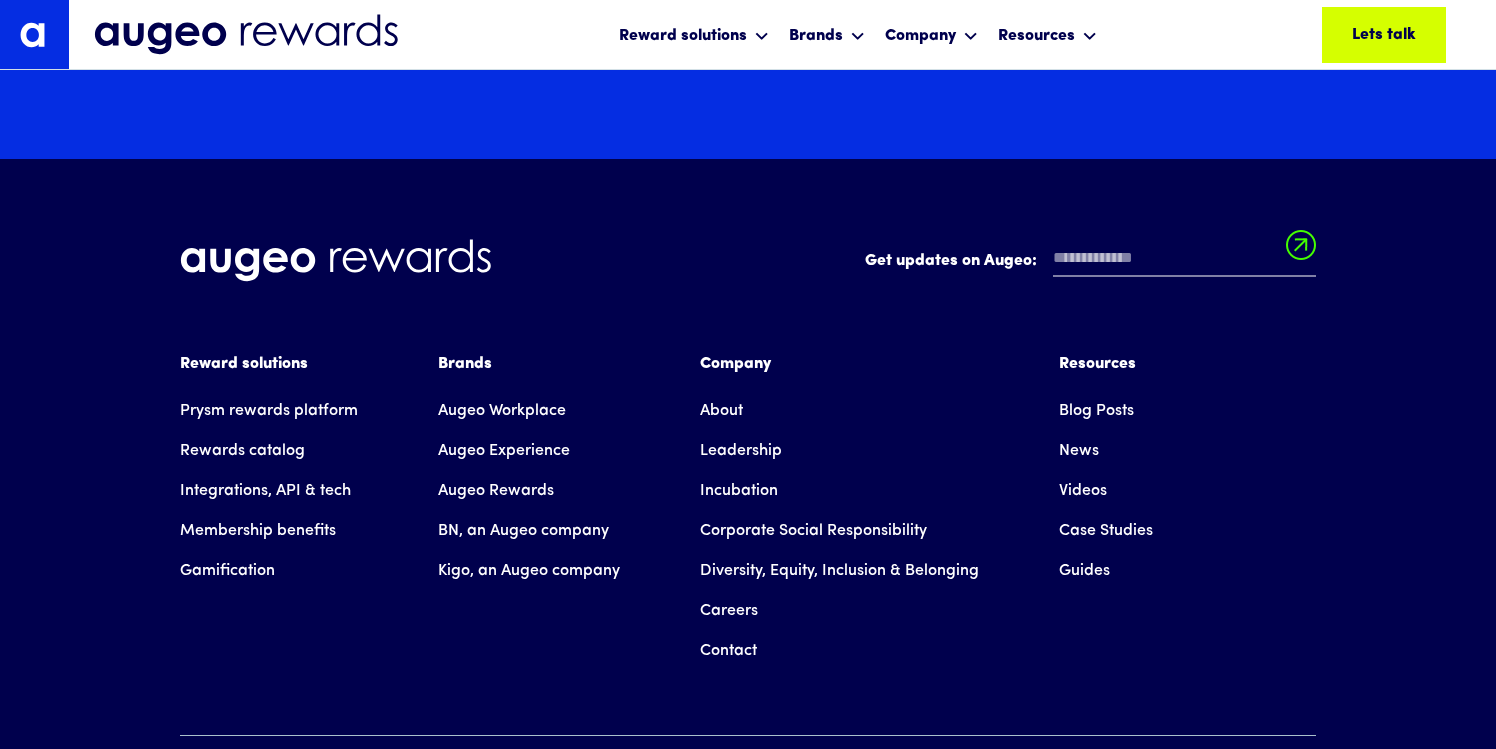 scroll, scrollTop: 3601, scrollLeft: 0, axis: vertical 